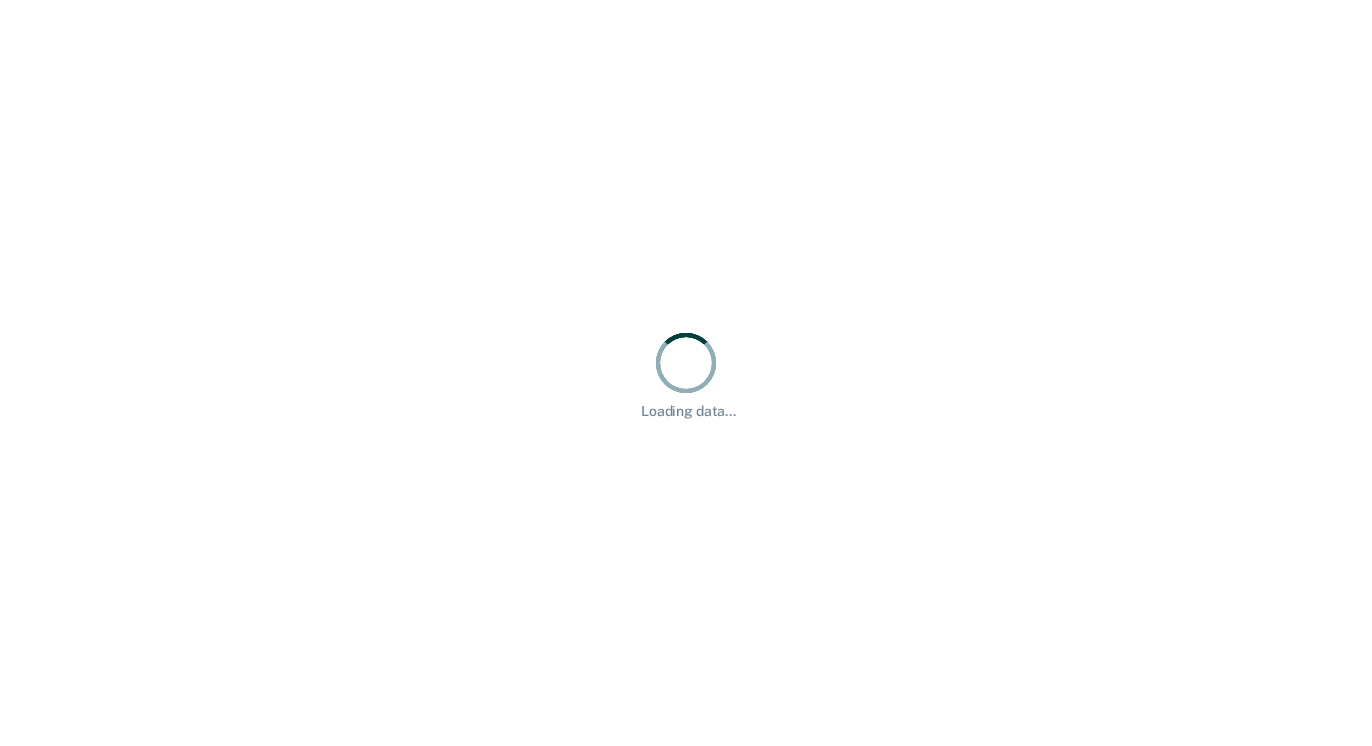 scroll, scrollTop: 0, scrollLeft: 0, axis: both 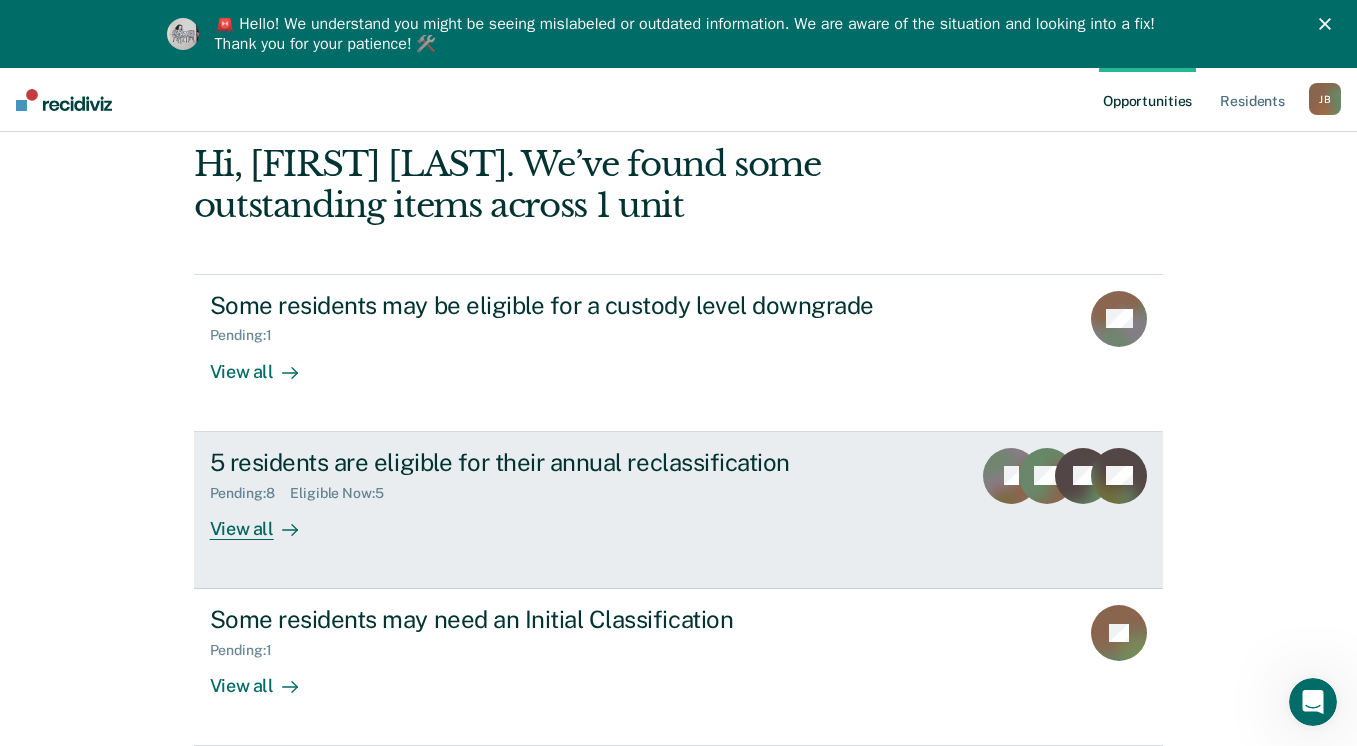 click on "5 residents are eligible for their annual reclassification Pending :  8 Eligible Now :  5 View all" at bounding box center (585, 494) 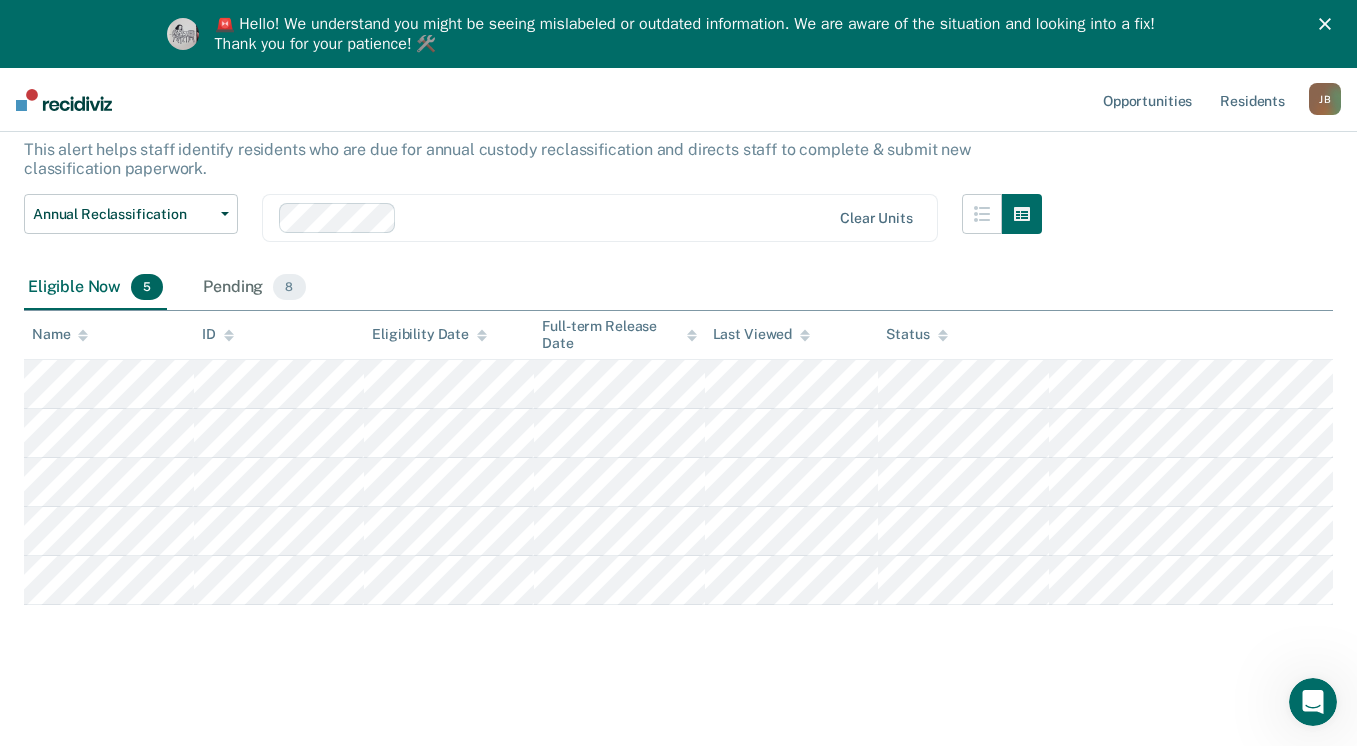 scroll, scrollTop: 126, scrollLeft: 0, axis: vertical 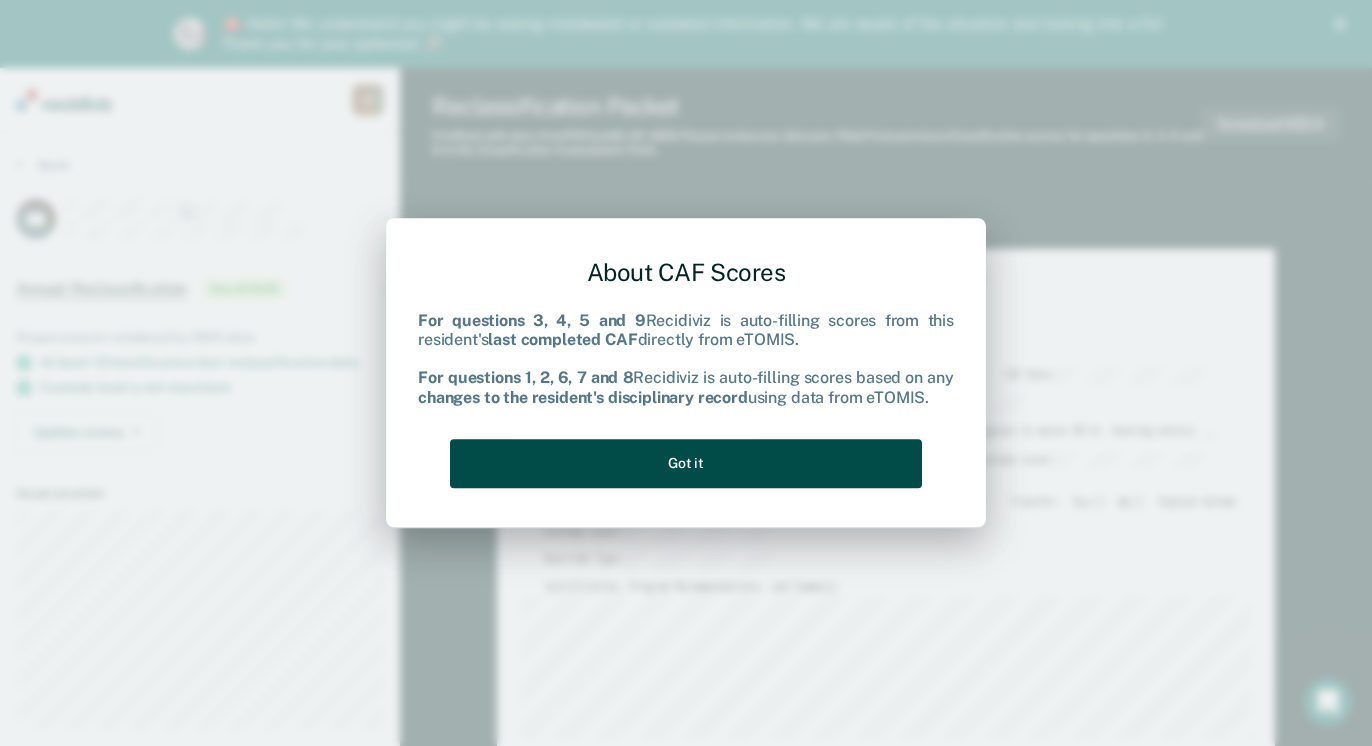 click on "Got it" at bounding box center [686, 463] 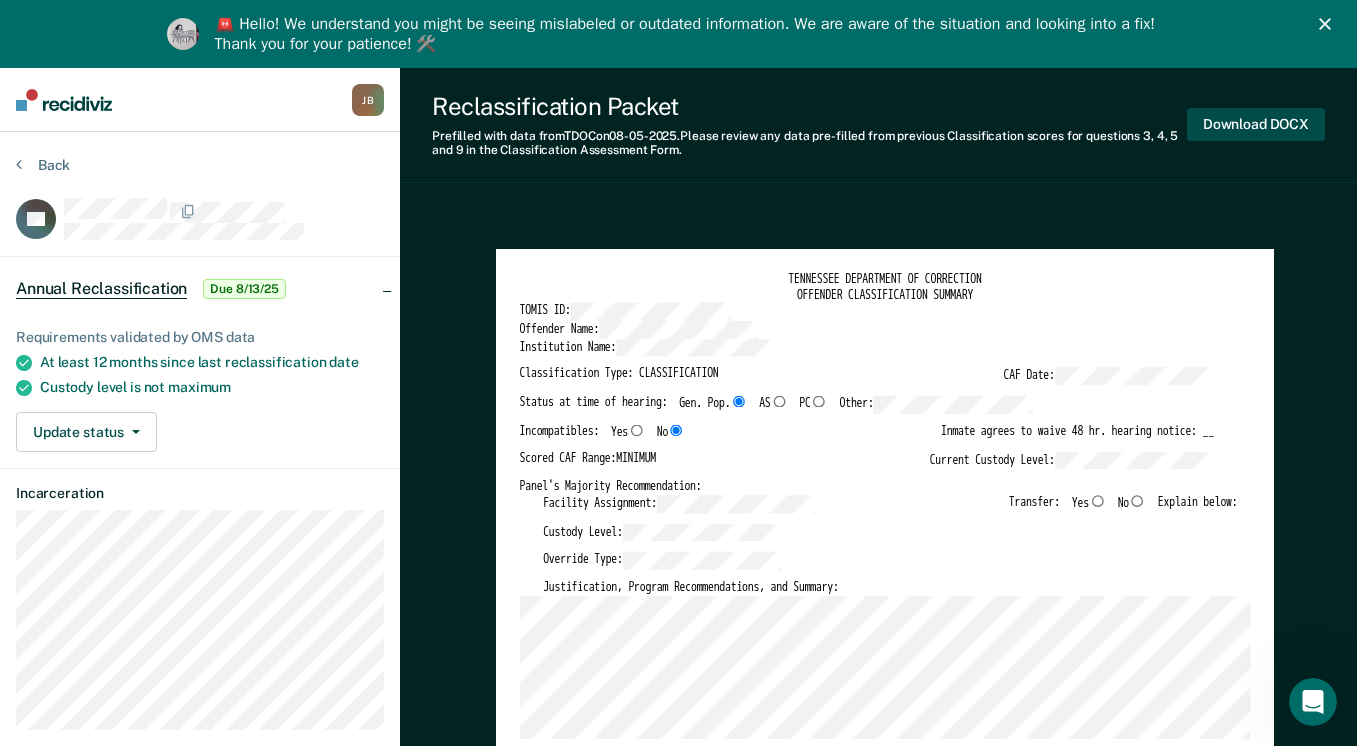 click on "Download DOCX" at bounding box center [1256, 124] 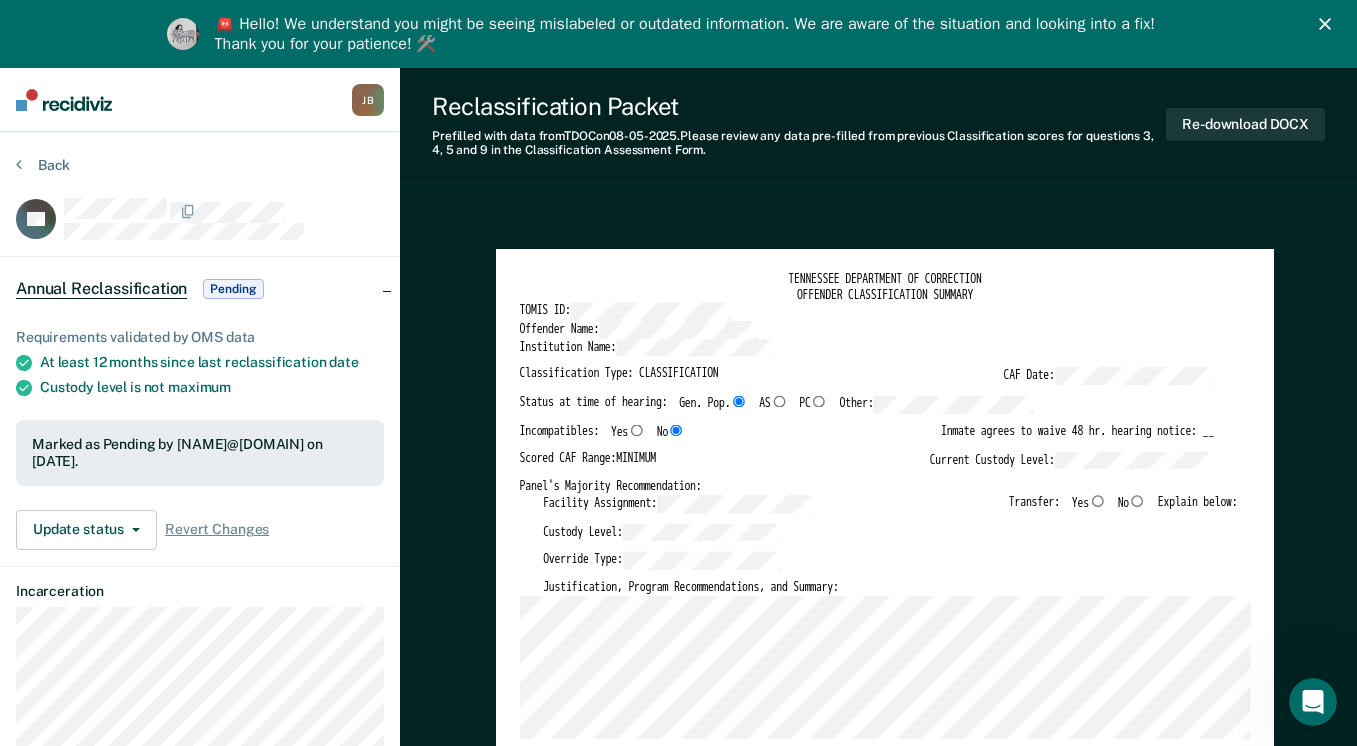 click on "Reclassification Packet Prefilled with data from TDOC on [DATE]. Please review any data pre-filled from previous Classification scores for questions 3, 4, 5 and 9 in the Classification Assessment Form. Re-download DOCX" at bounding box center (878, 125) 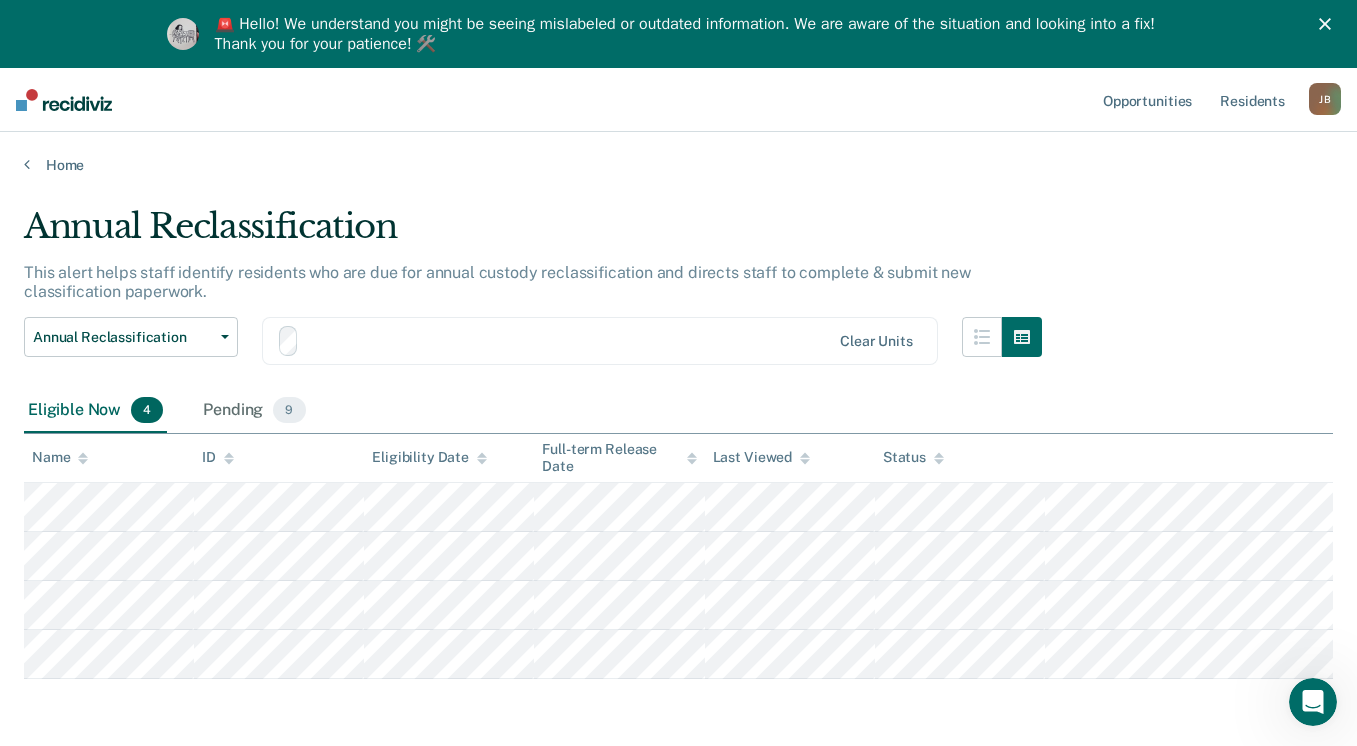 scroll, scrollTop: 77, scrollLeft: 0, axis: vertical 